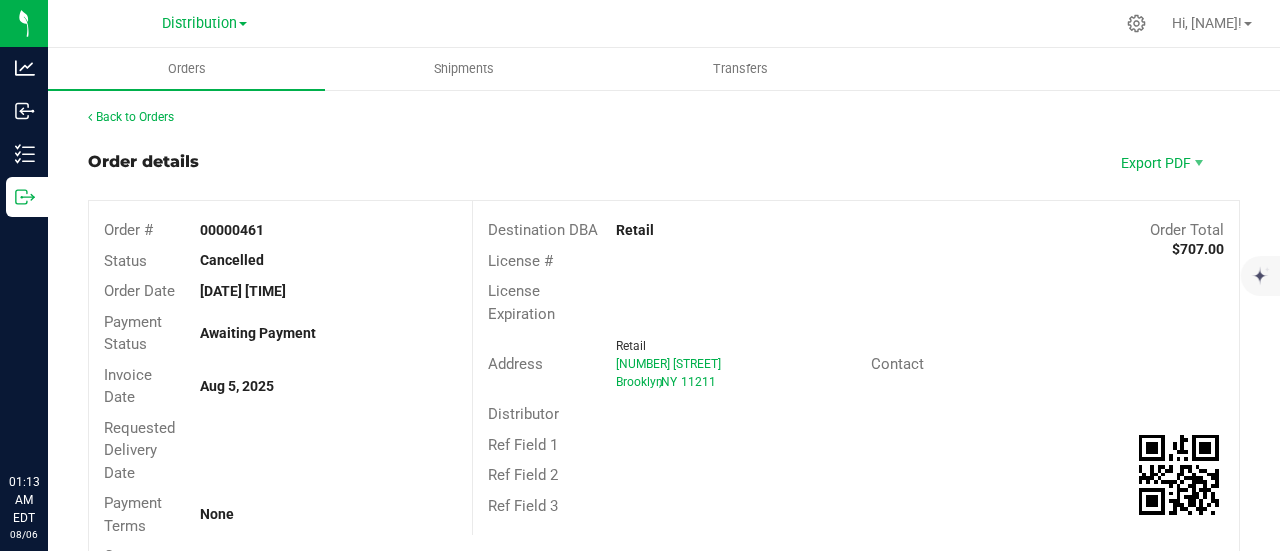 scroll, scrollTop: 0, scrollLeft: 0, axis: both 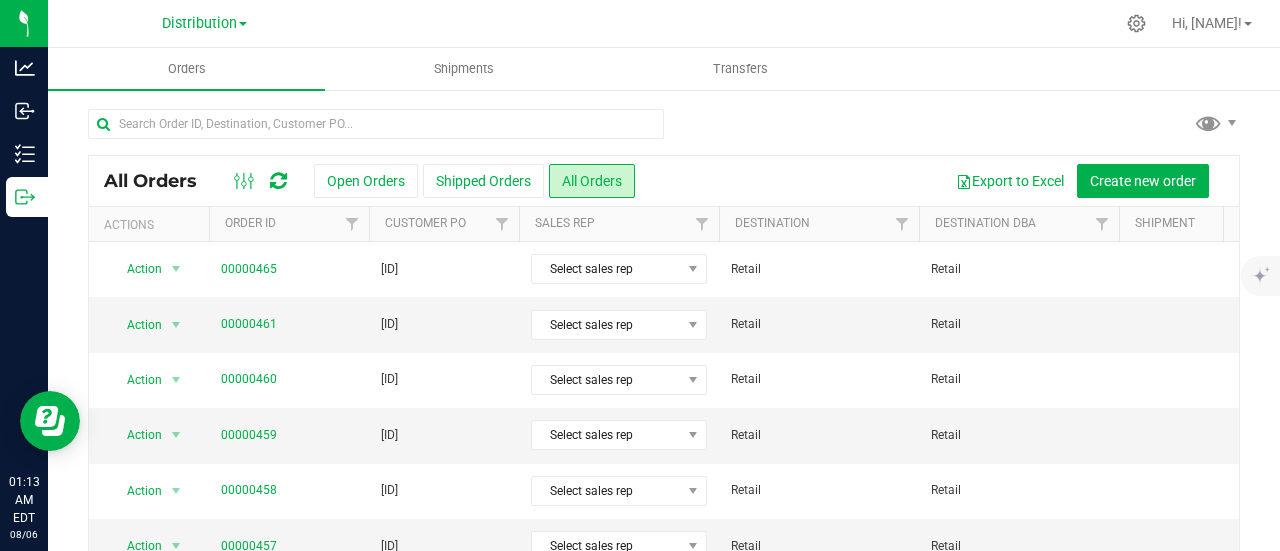 click at bounding box center [278, 181] 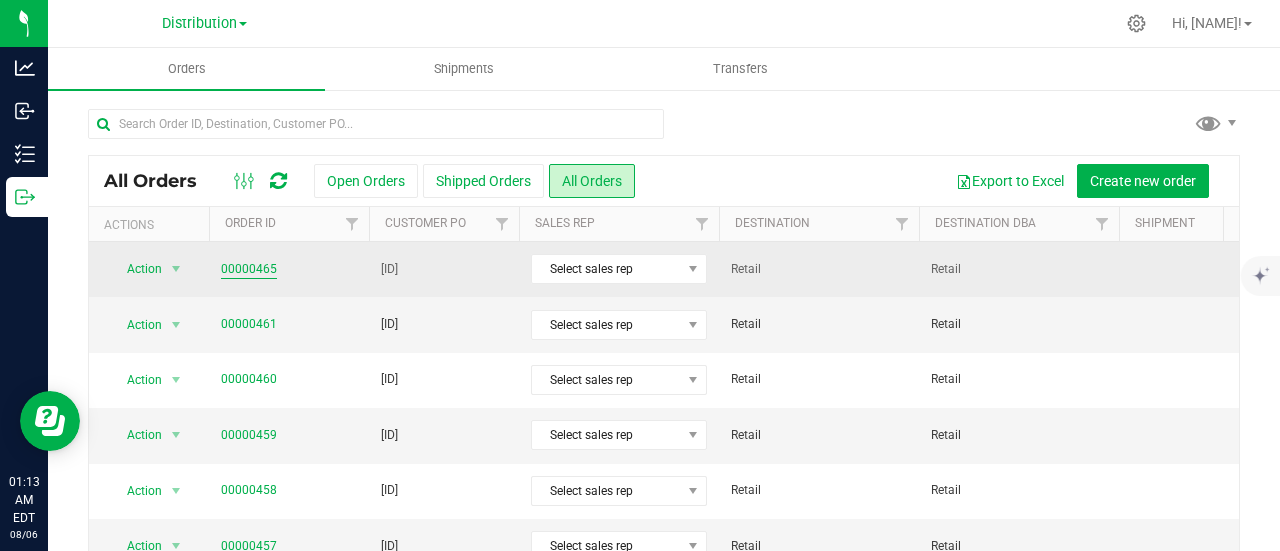 click on "00000465" at bounding box center [249, 269] 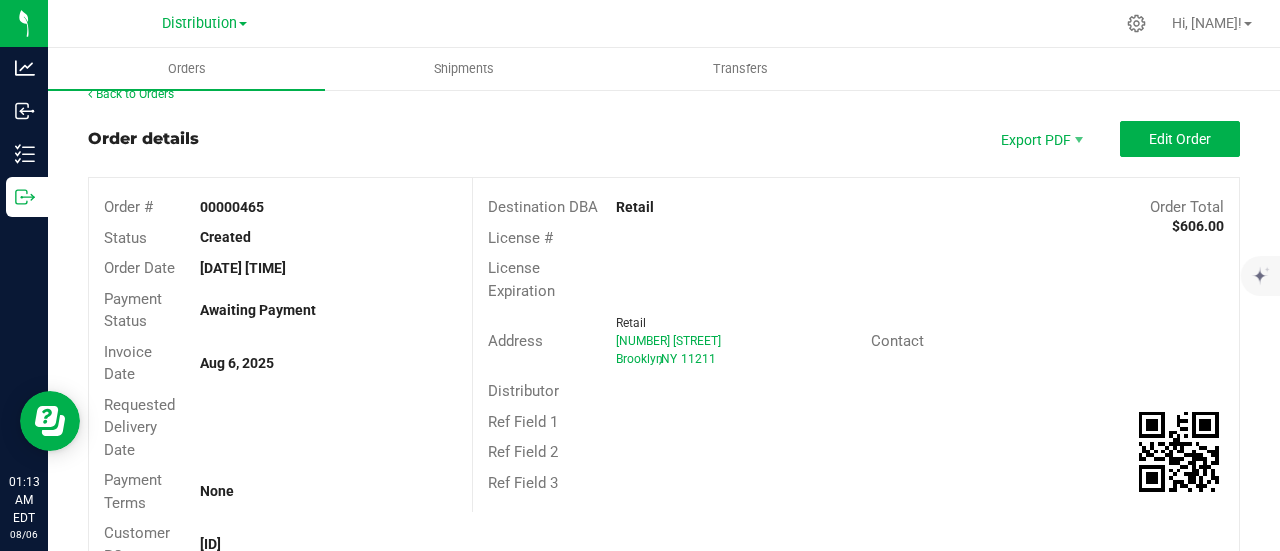 scroll, scrollTop: 0, scrollLeft: 0, axis: both 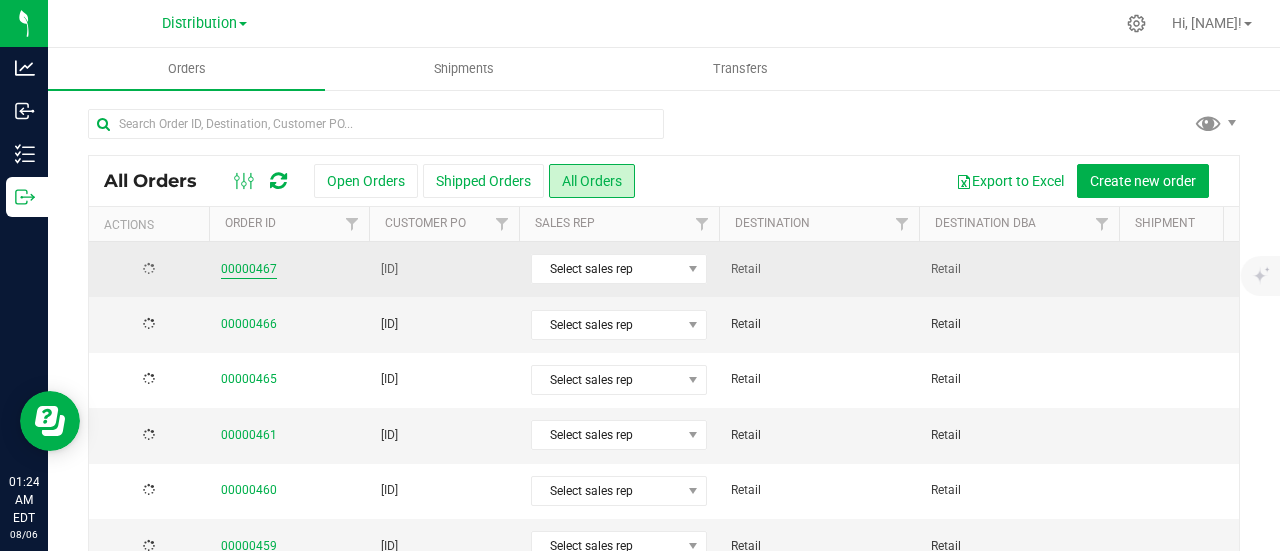 click on "00000467" at bounding box center (249, 269) 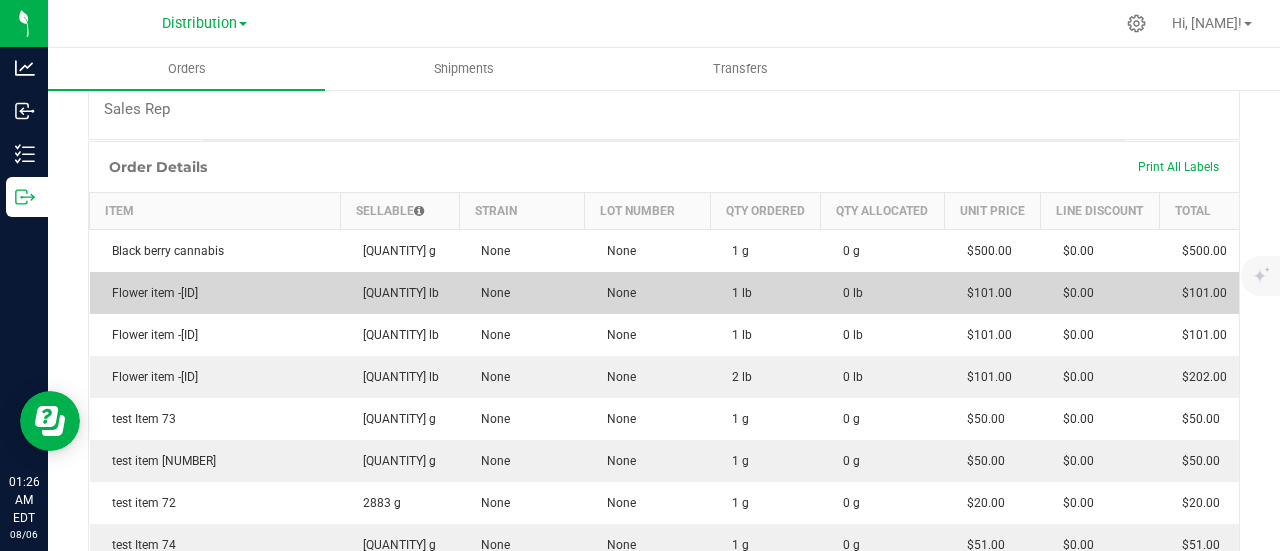 scroll, scrollTop: 300, scrollLeft: 0, axis: vertical 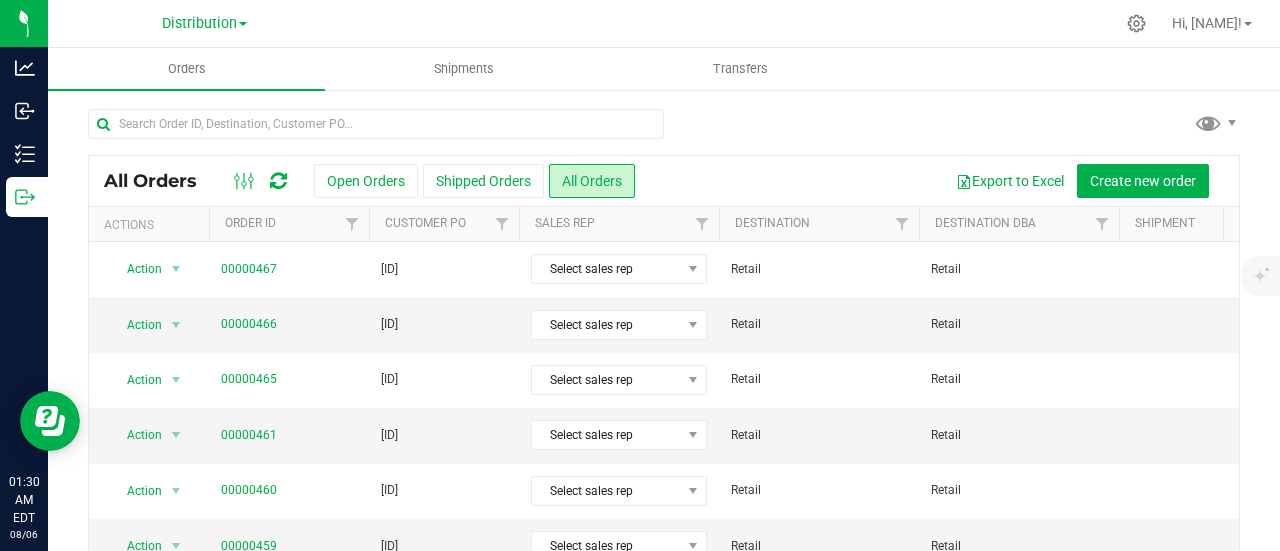 click at bounding box center (278, 181) 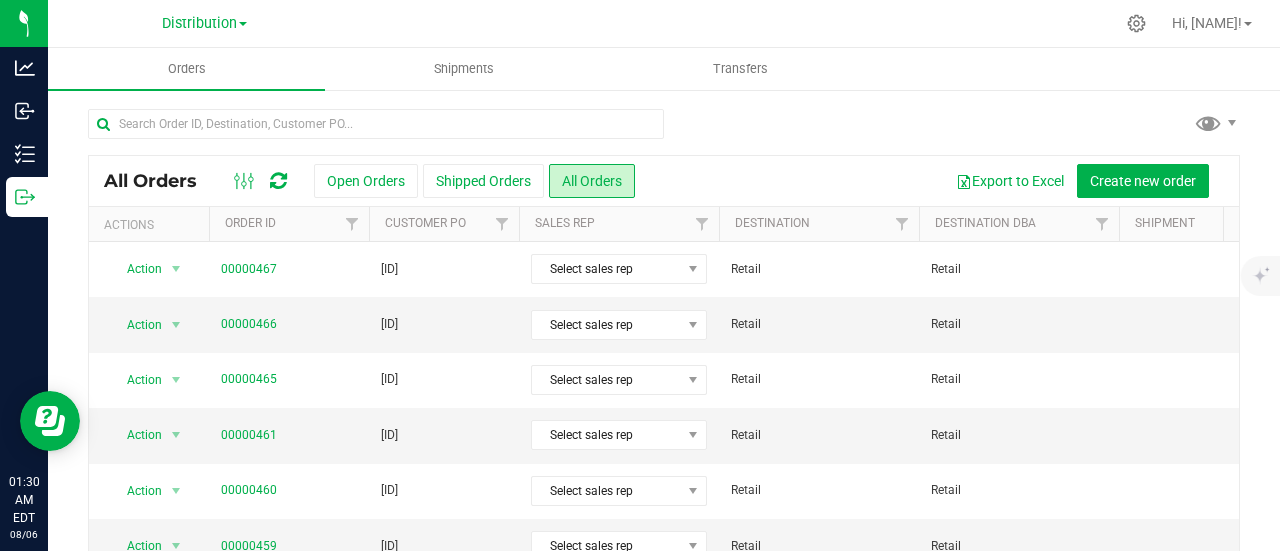 click at bounding box center [278, 181] 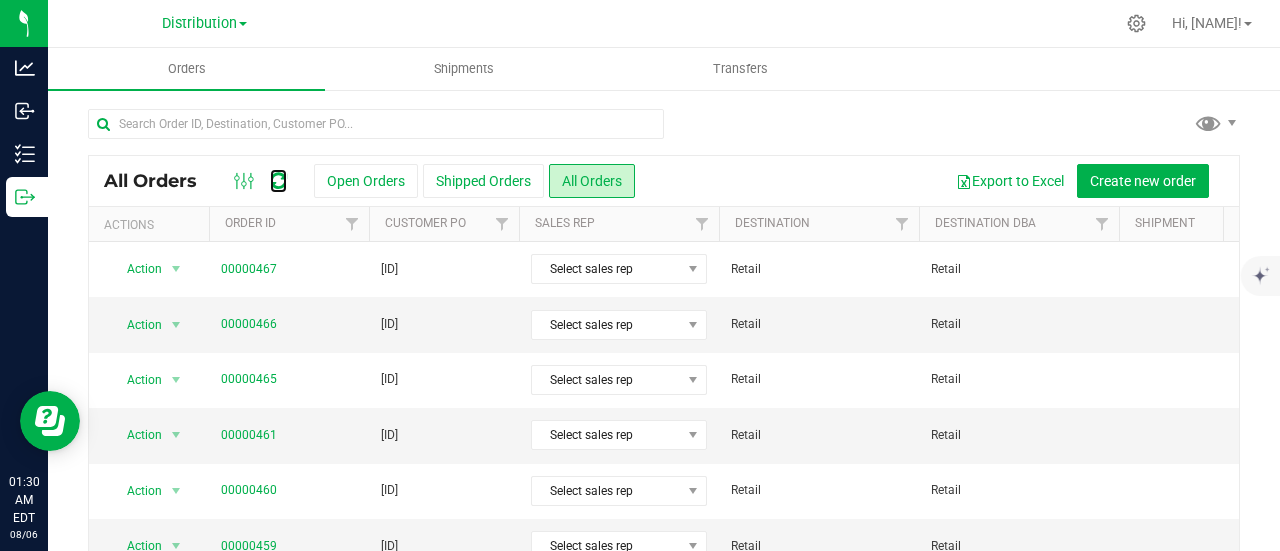 click at bounding box center (278, 181) 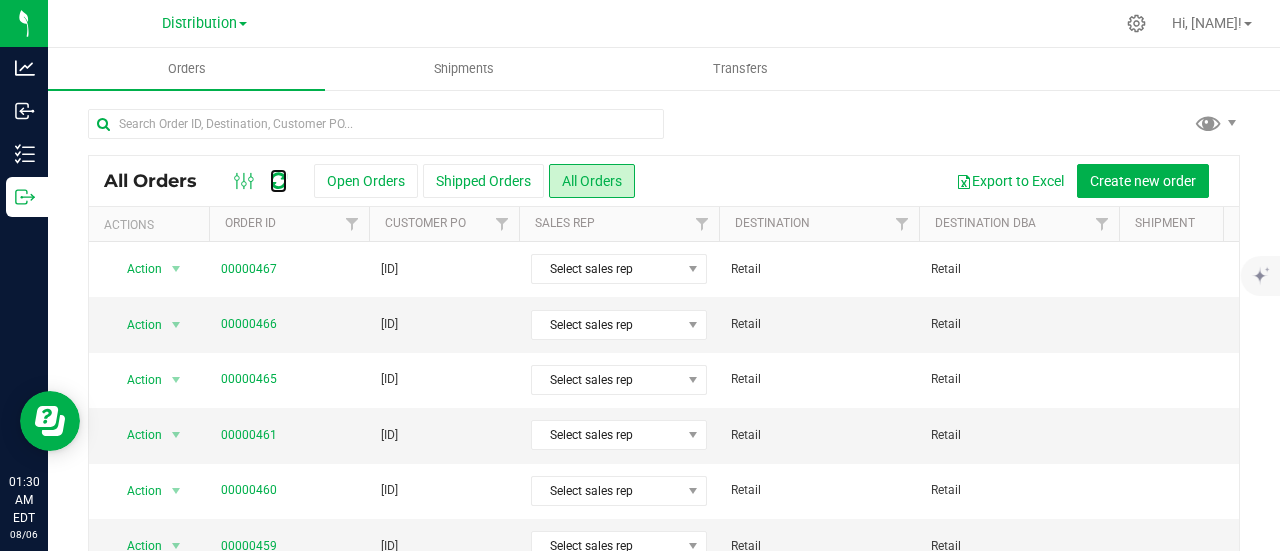 click at bounding box center (278, 181) 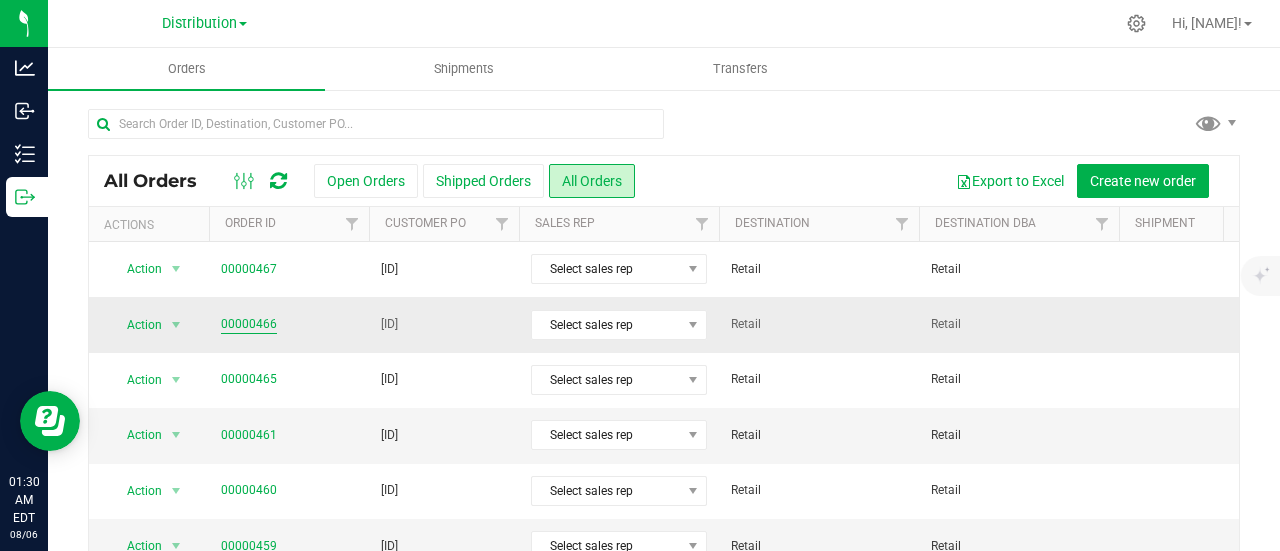 click on "00000466" at bounding box center (249, 324) 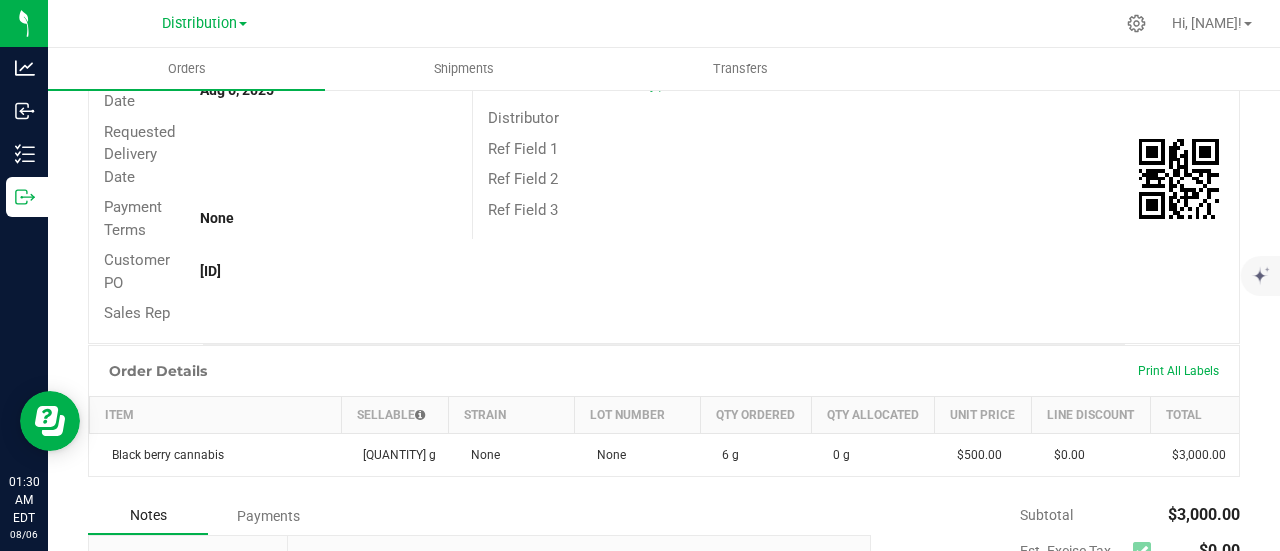 scroll, scrollTop: 300, scrollLeft: 0, axis: vertical 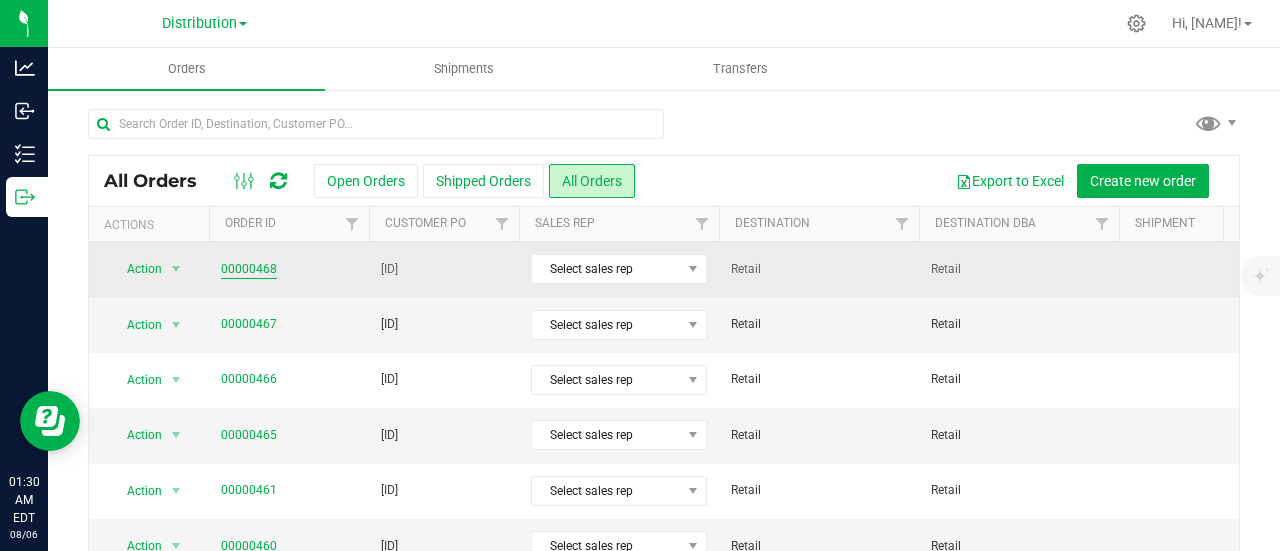 click on "00000468" at bounding box center [249, 269] 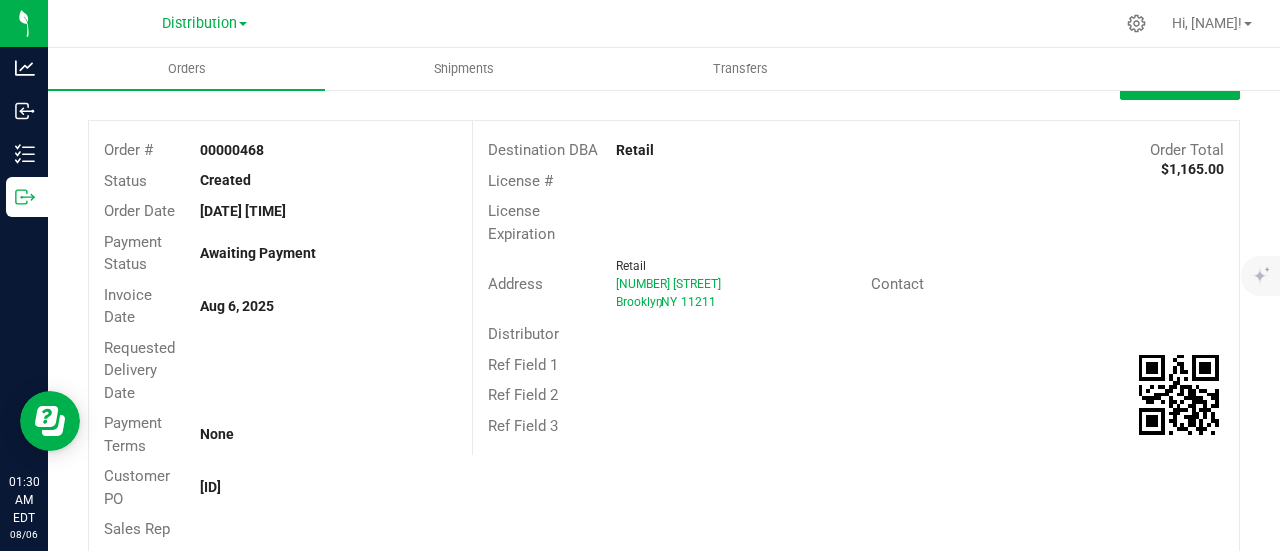 scroll, scrollTop: 0, scrollLeft: 0, axis: both 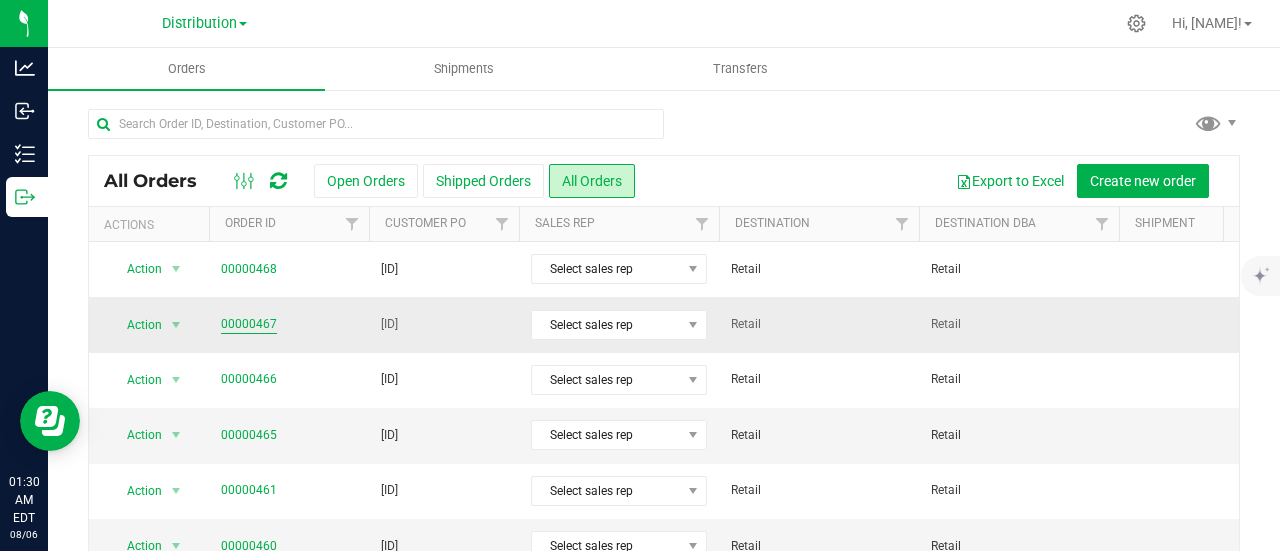 click on "00000467" at bounding box center [249, 324] 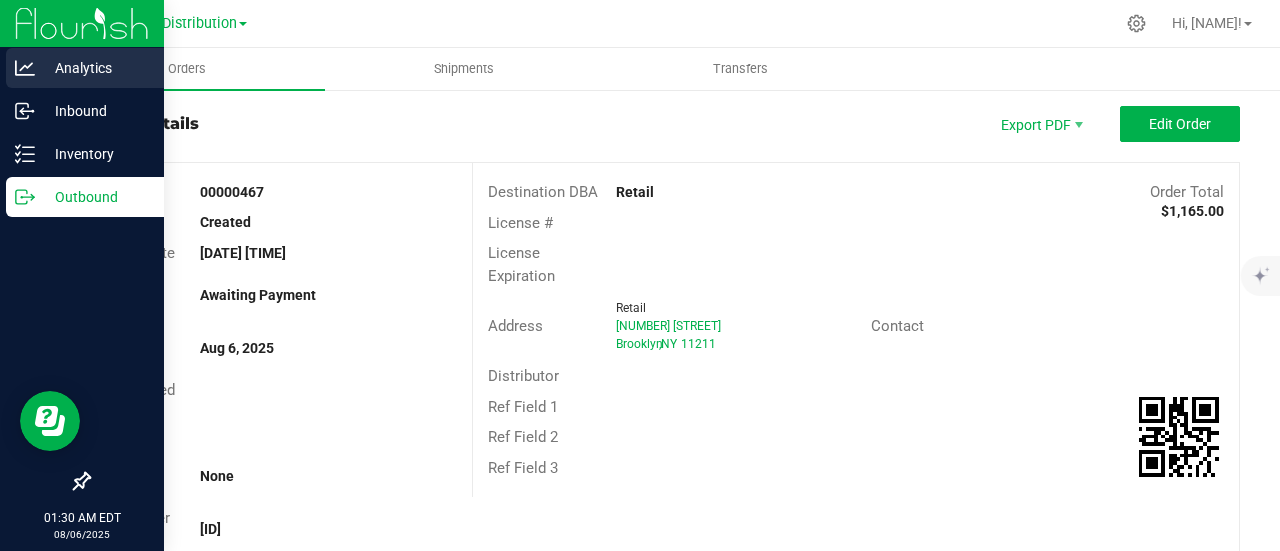 scroll, scrollTop: 0, scrollLeft: 0, axis: both 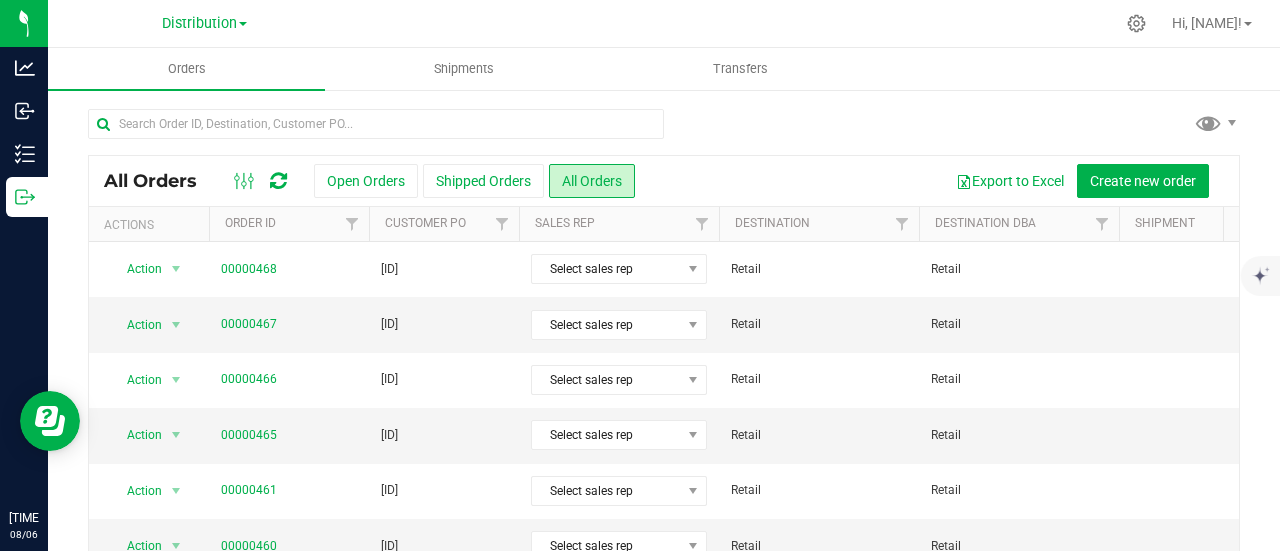 click at bounding box center (278, 181) 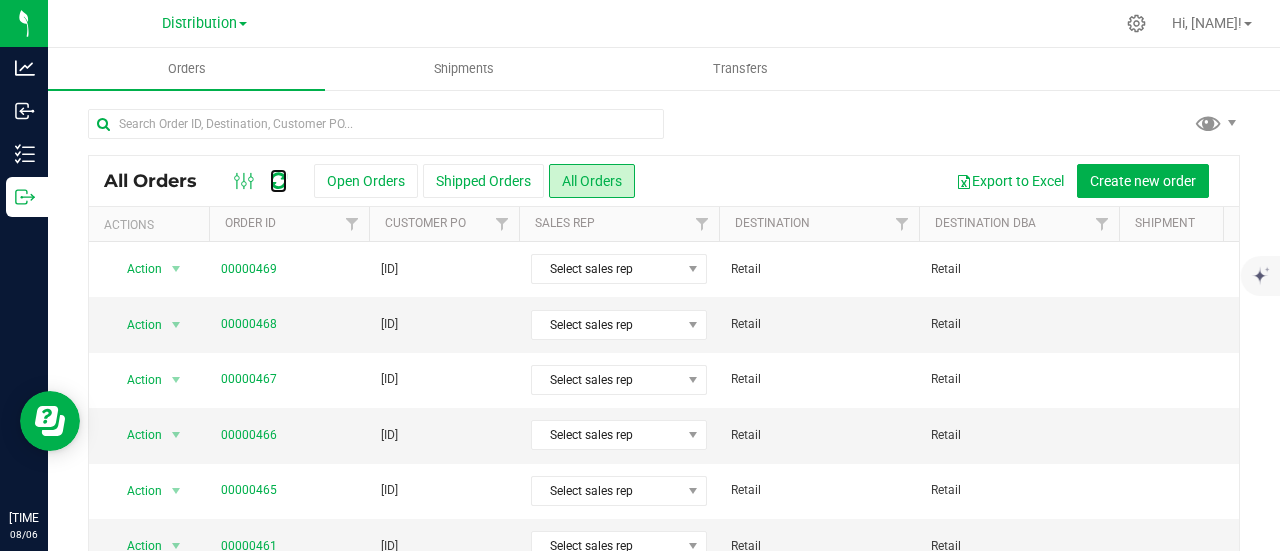 click at bounding box center (278, 181) 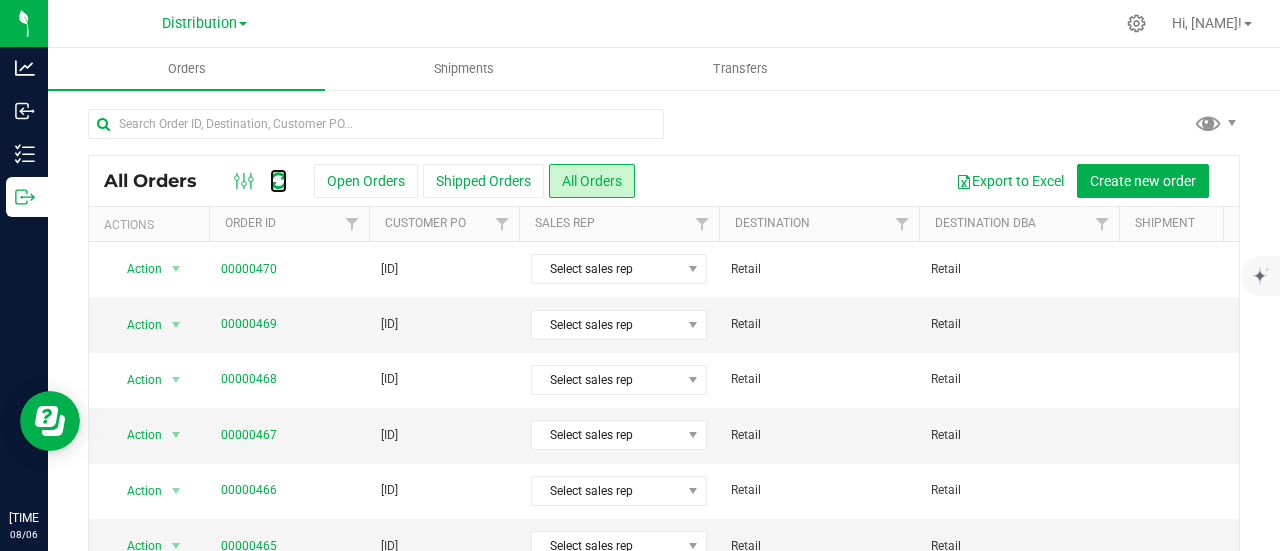 click at bounding box center (278, 181) 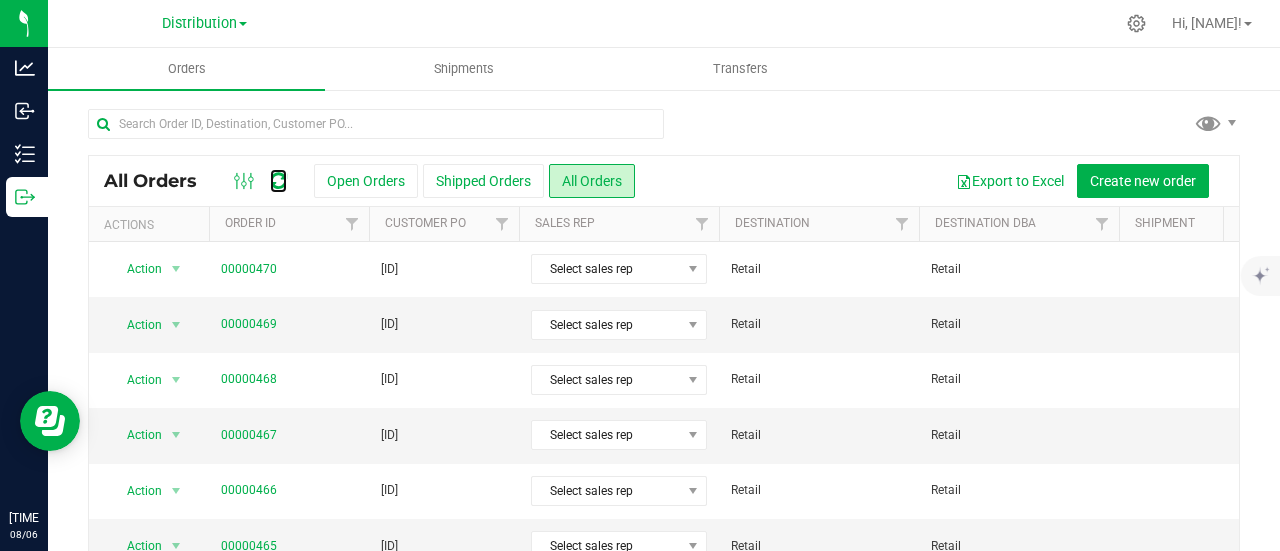 click at bounding box center (278, 181) 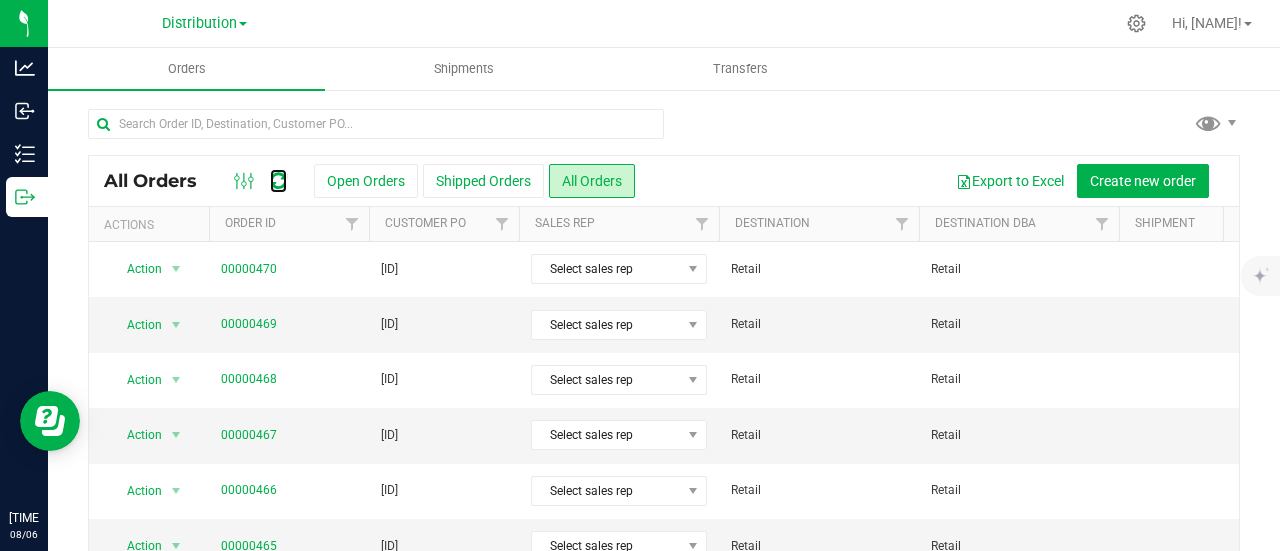 click at bounding box center (278, 181) 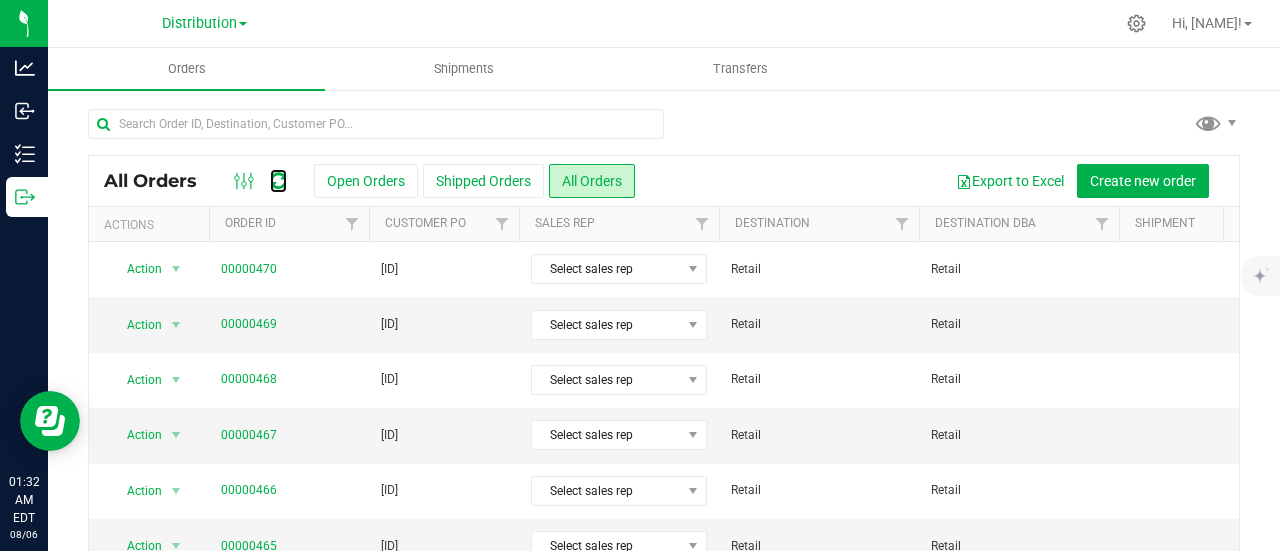 click at bounding box center [278, 181] 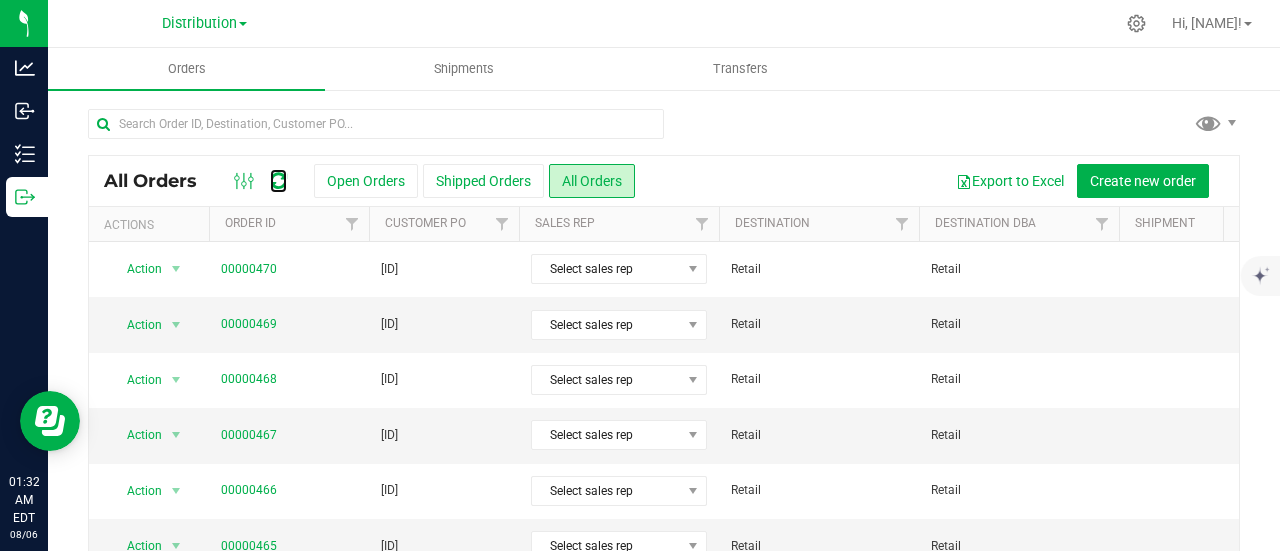 click at bounding box center [278, 181] 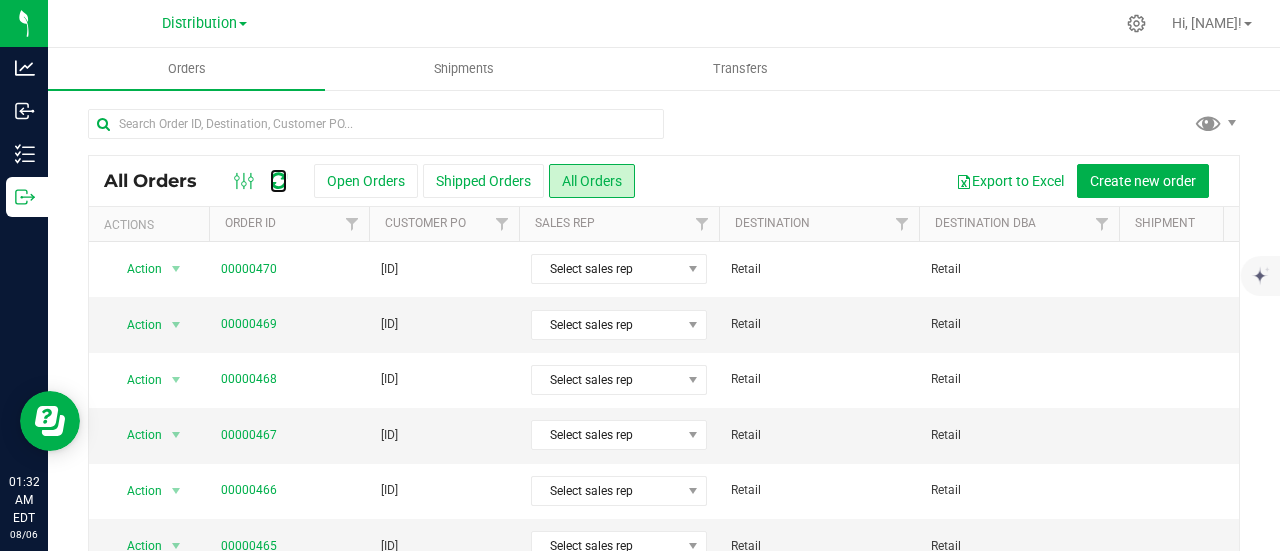 click at bounding box center (278, 181) 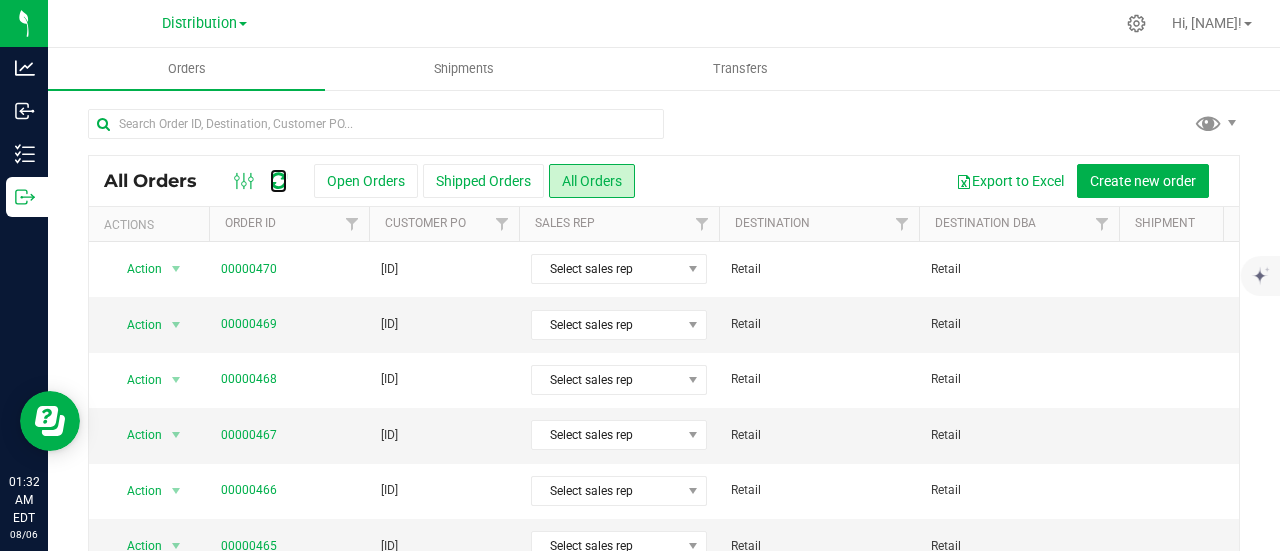 click at bounding box center [278, 181] 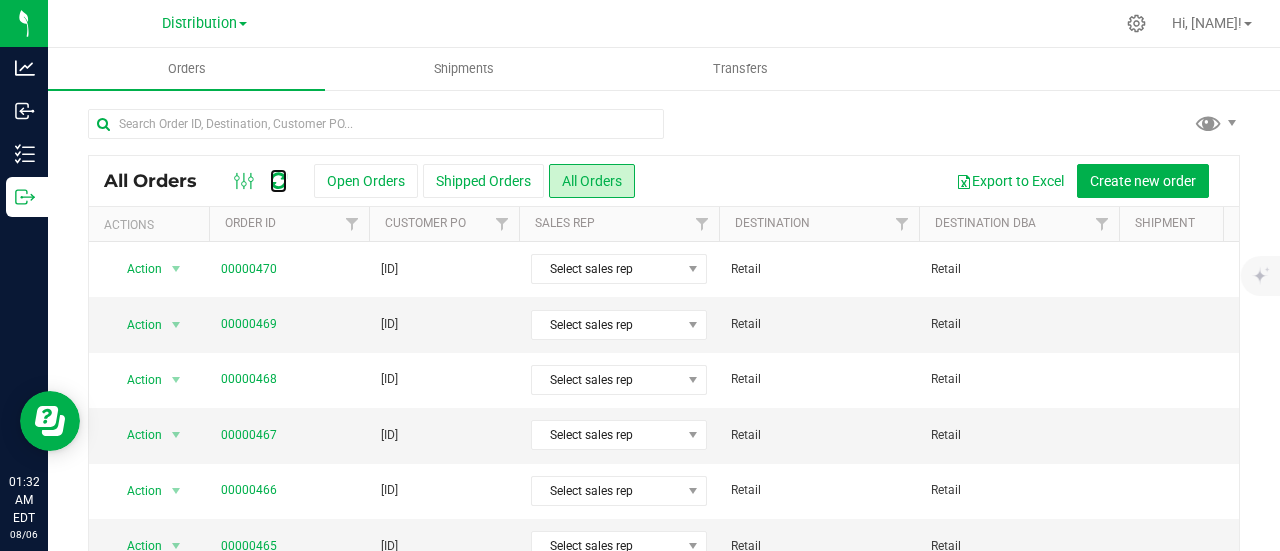 click at bounding box center (278, 181) 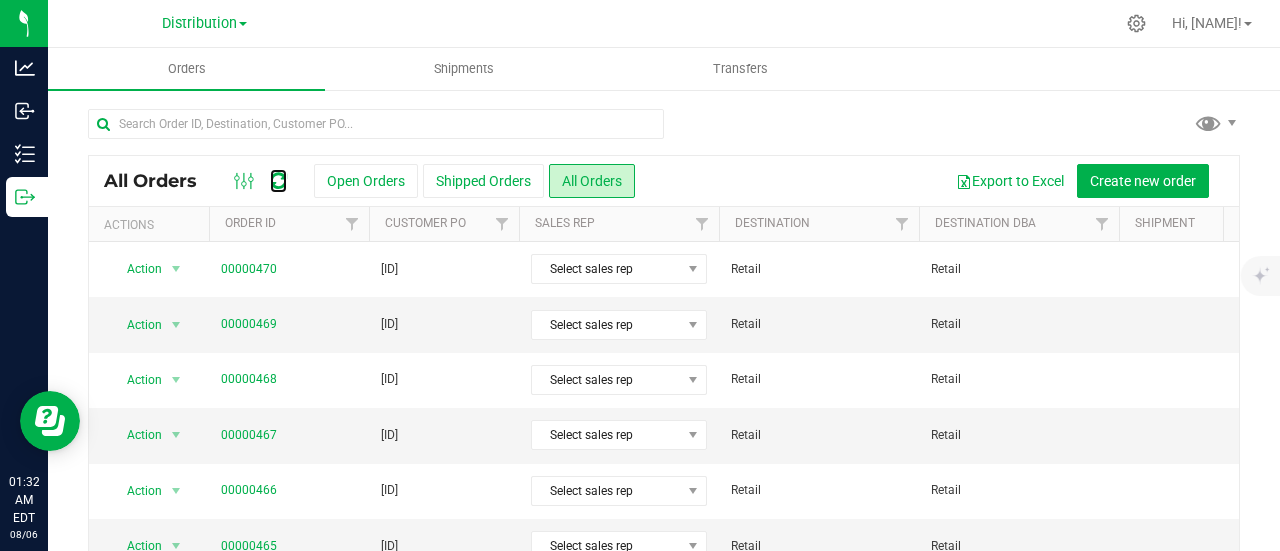 click at bounding box center [278, 181] 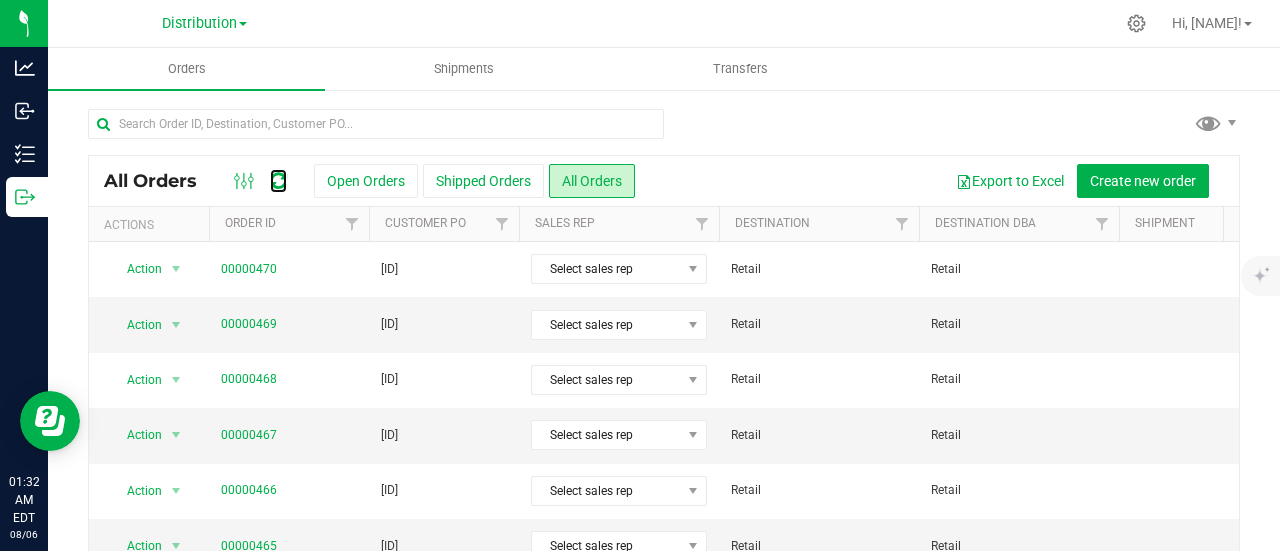 click at bounding box center (278, 181) 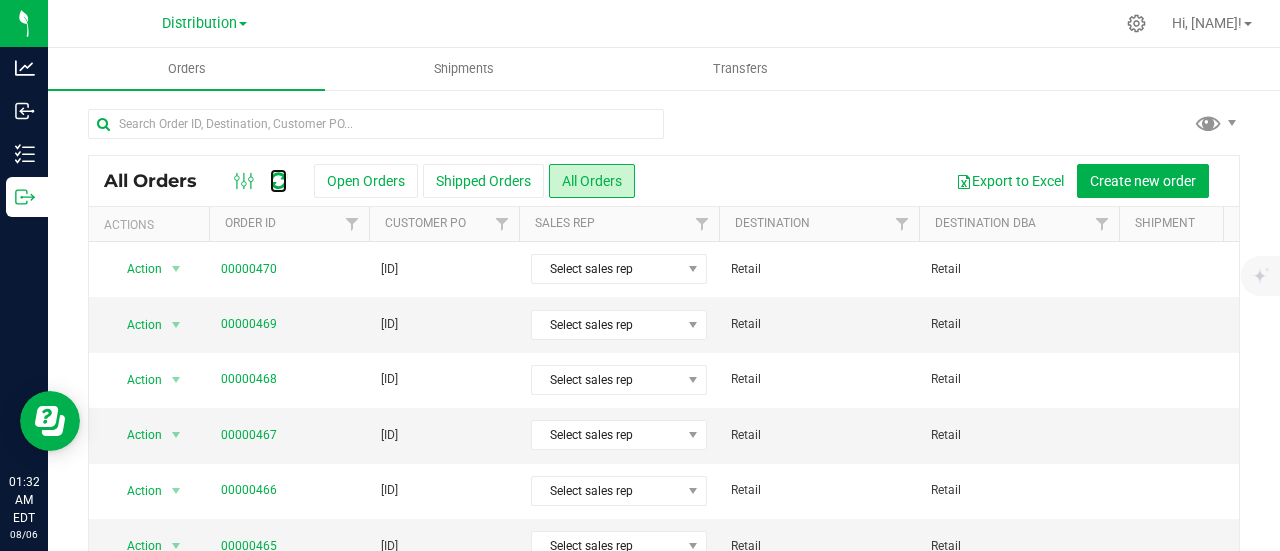 click at bounding box center [278, 181] 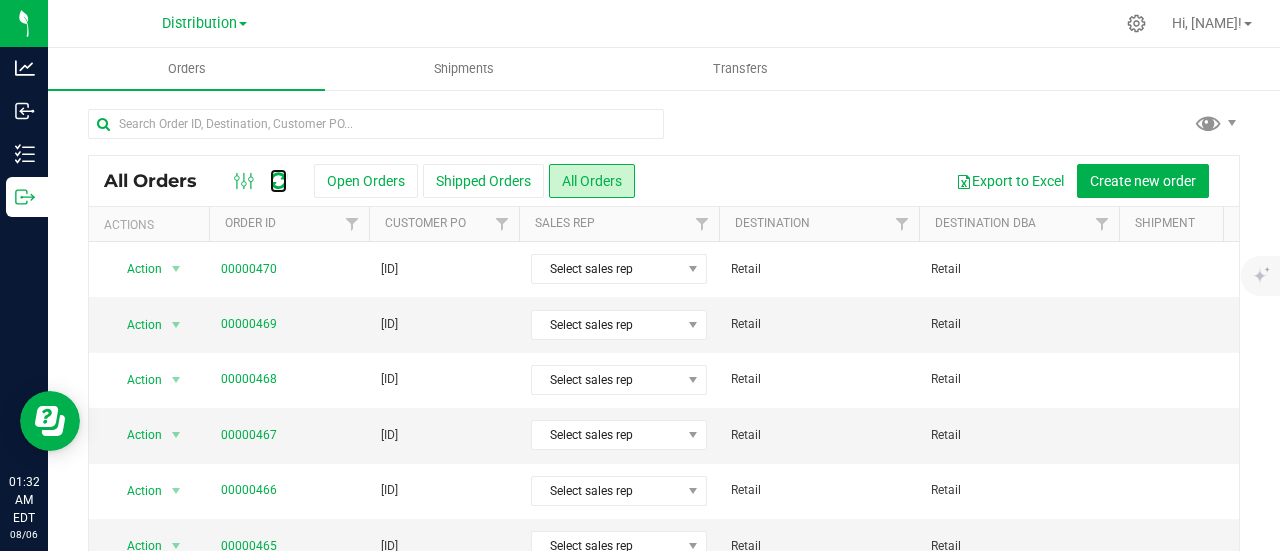 click at bounding box center (278, 181) 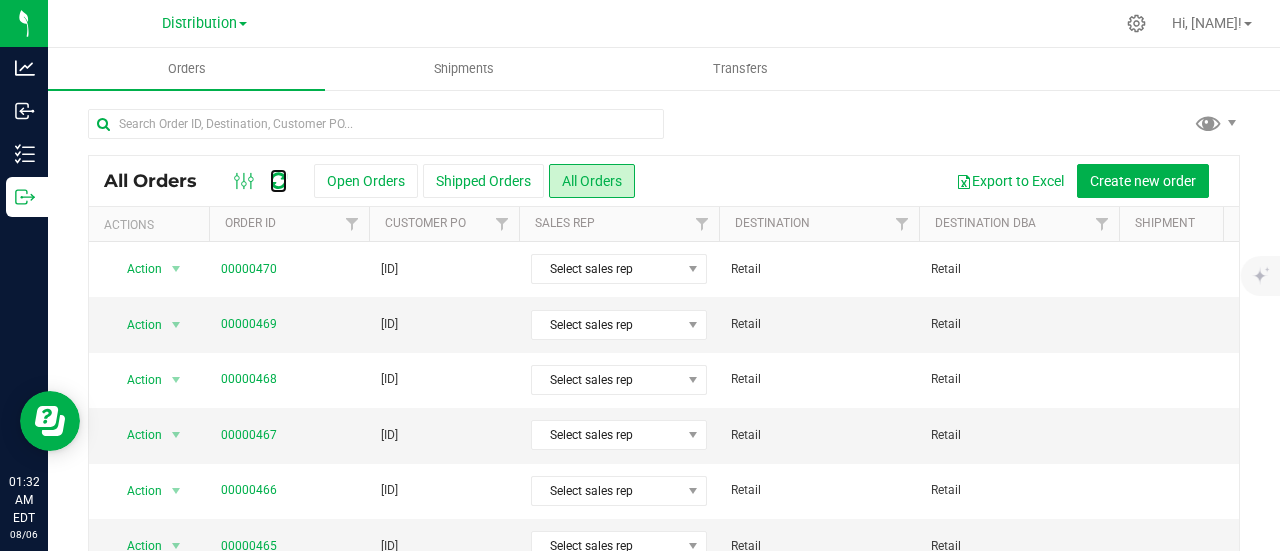 click at bounding box center (278, 181) 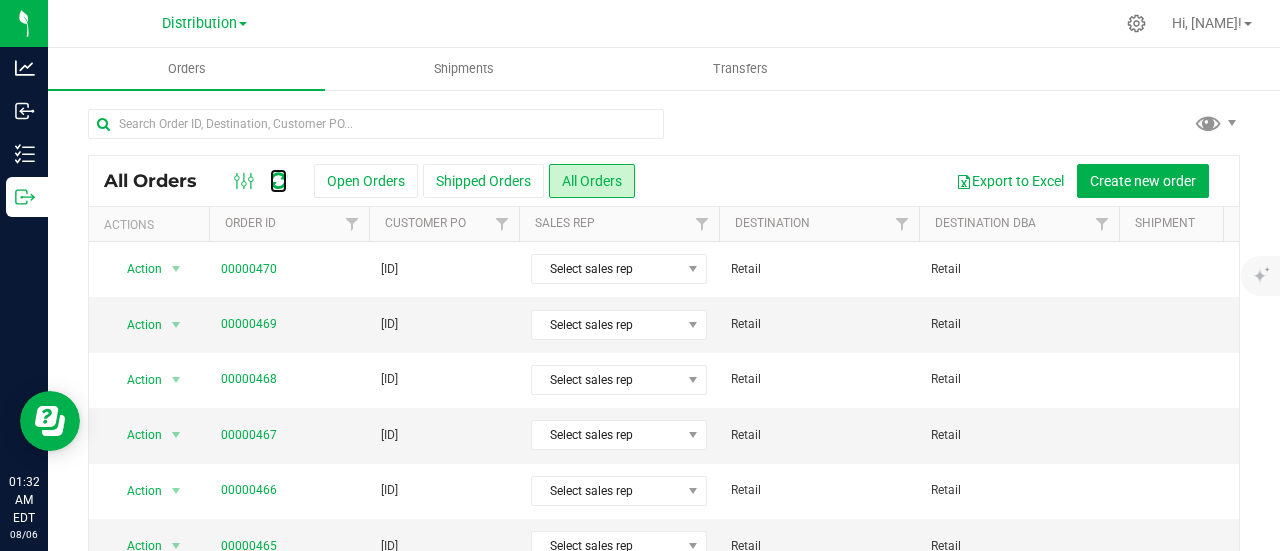click at bounding box center (278, 181) 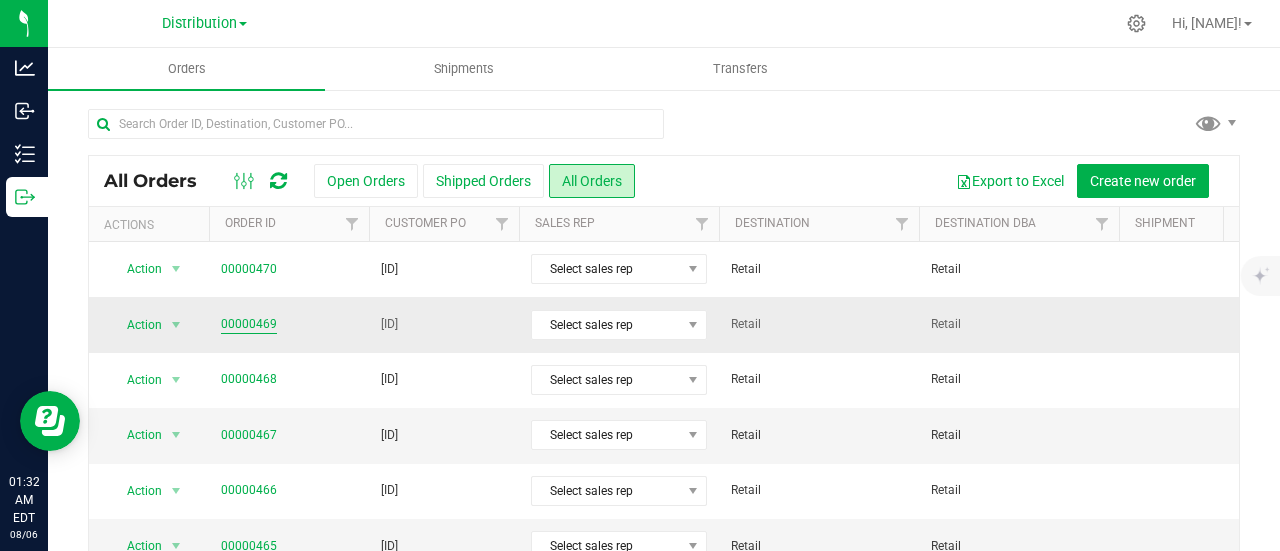click on "00000469" at bounding box center [249, 324] 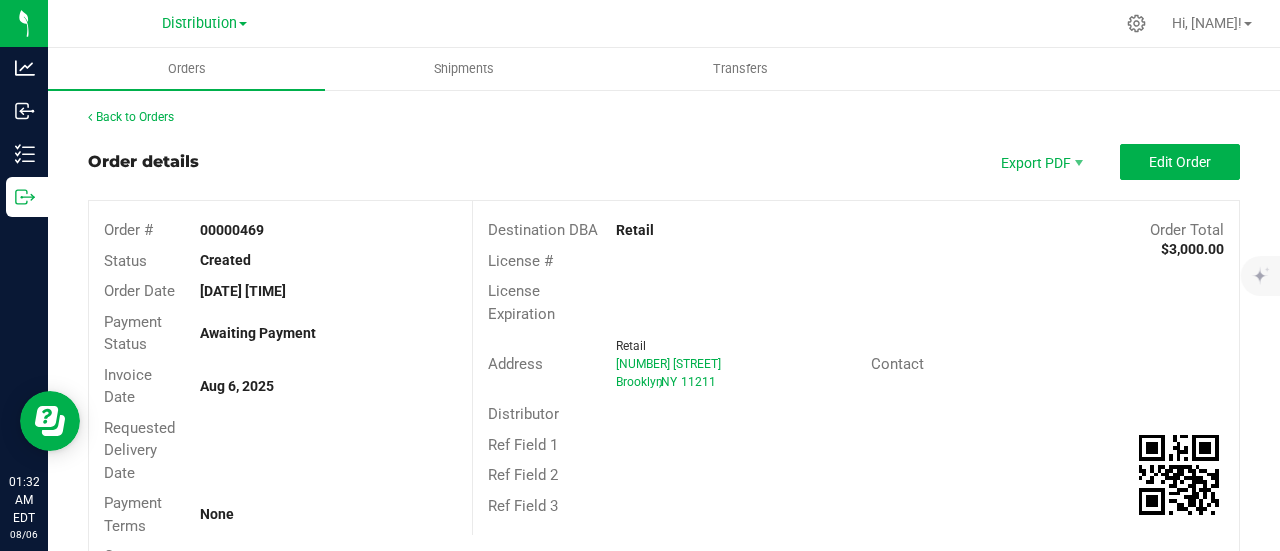 scroll, scrollTop: 400, scrollLeft: 0, axis: vertical 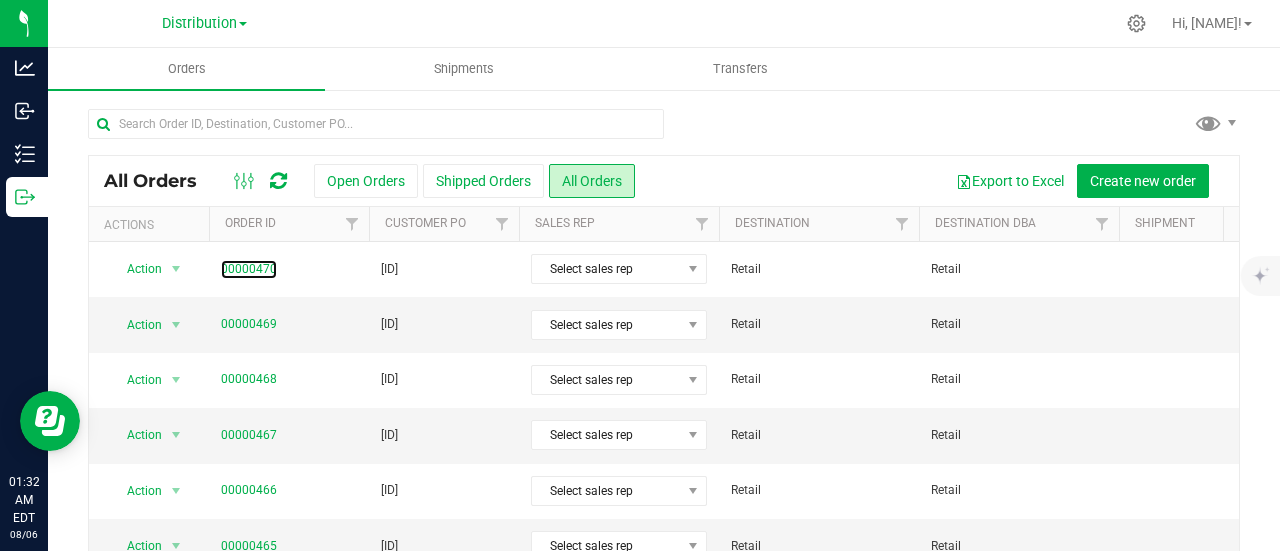 click on "00000470" at bounding box center [249, 269] 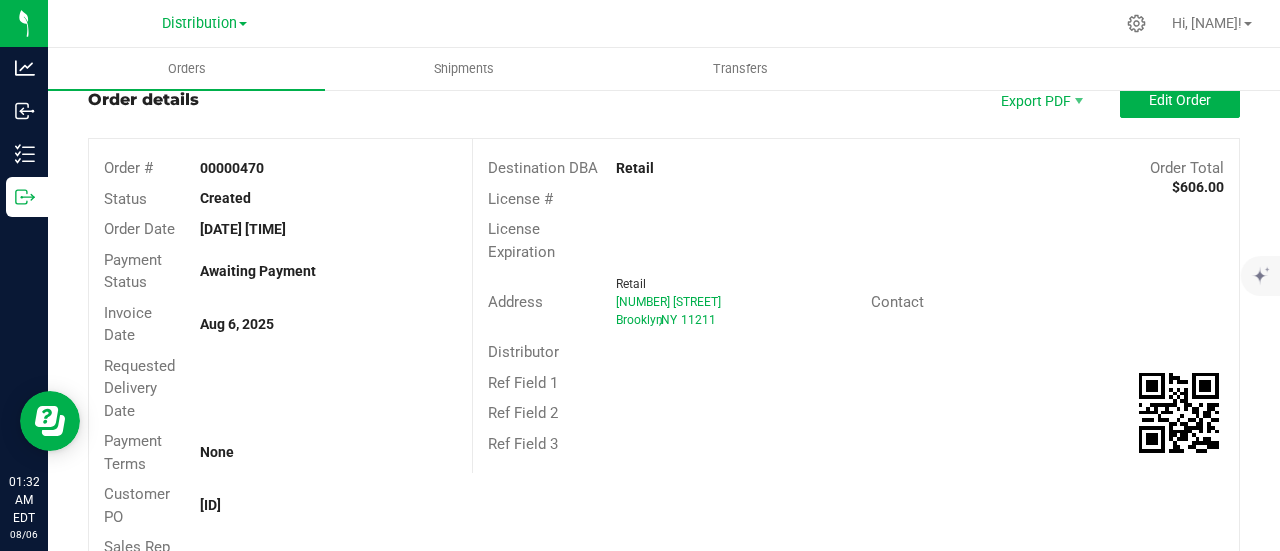scroll, scrollTop: 0, scrollLeft: 0, axis: both 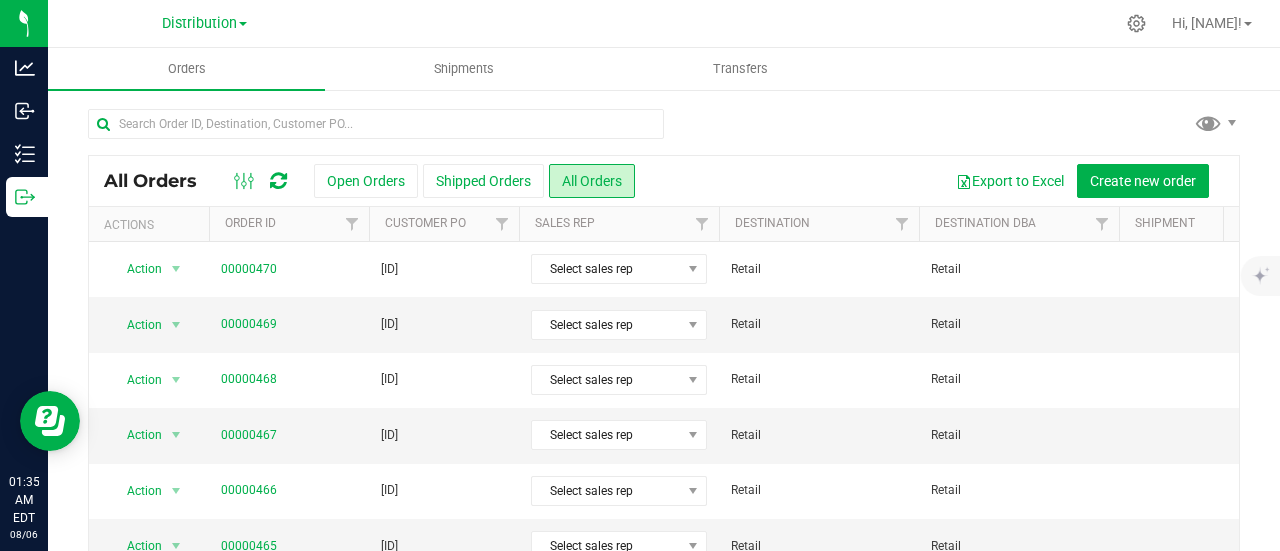 click at bounding box center [278, 181] 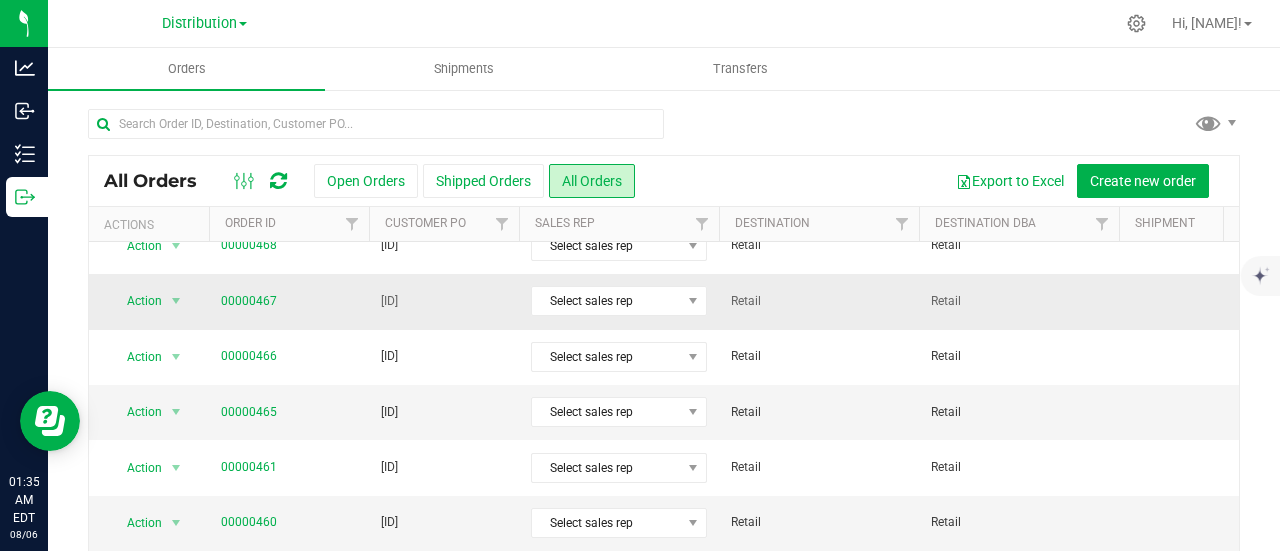 scroll, scrollTop: 0, scrollLeft: 0, axis: both 